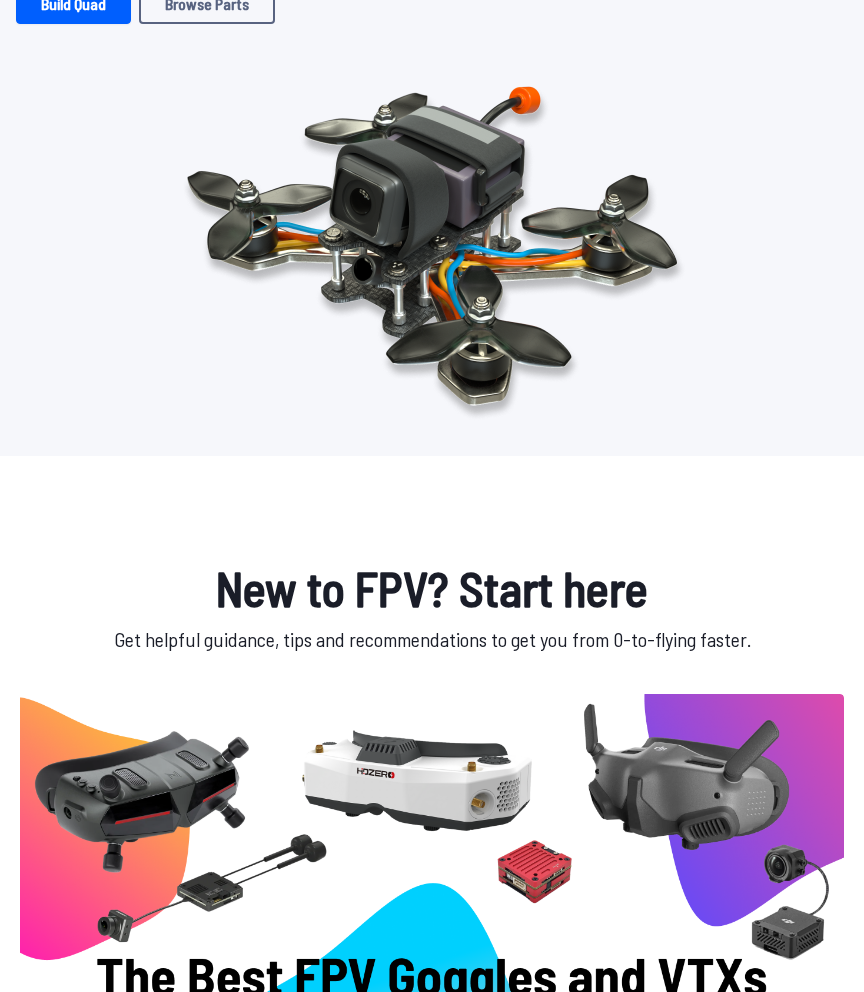scroll, scrollTop: 0, scrollLeft: 0, axis: both 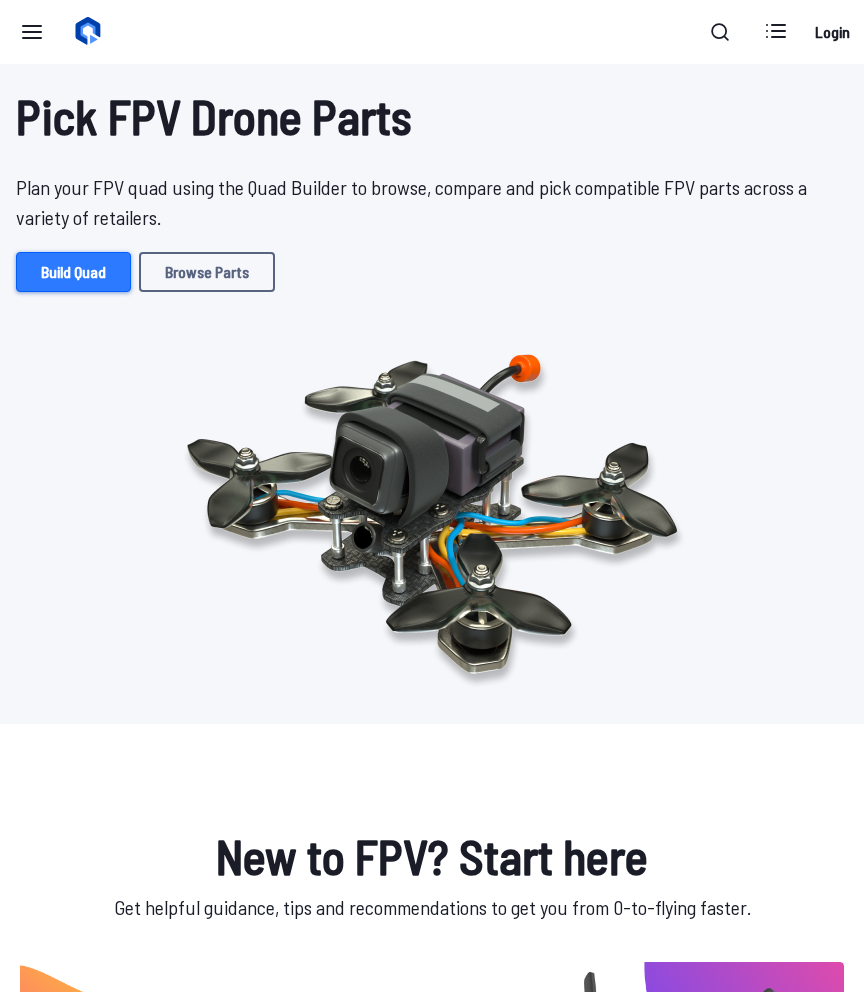 click on "Build Quad" at bounding box center (73, 272) 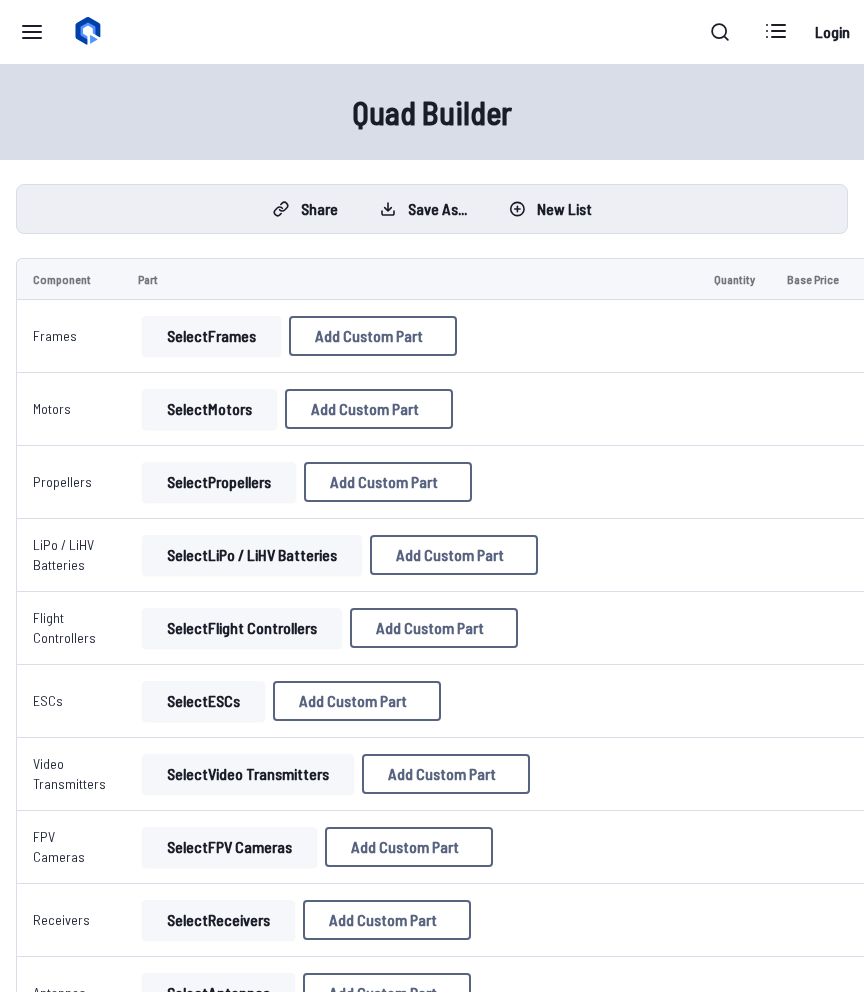 scroll, scrollTop: 0, scrollLeft: 0, axis: both 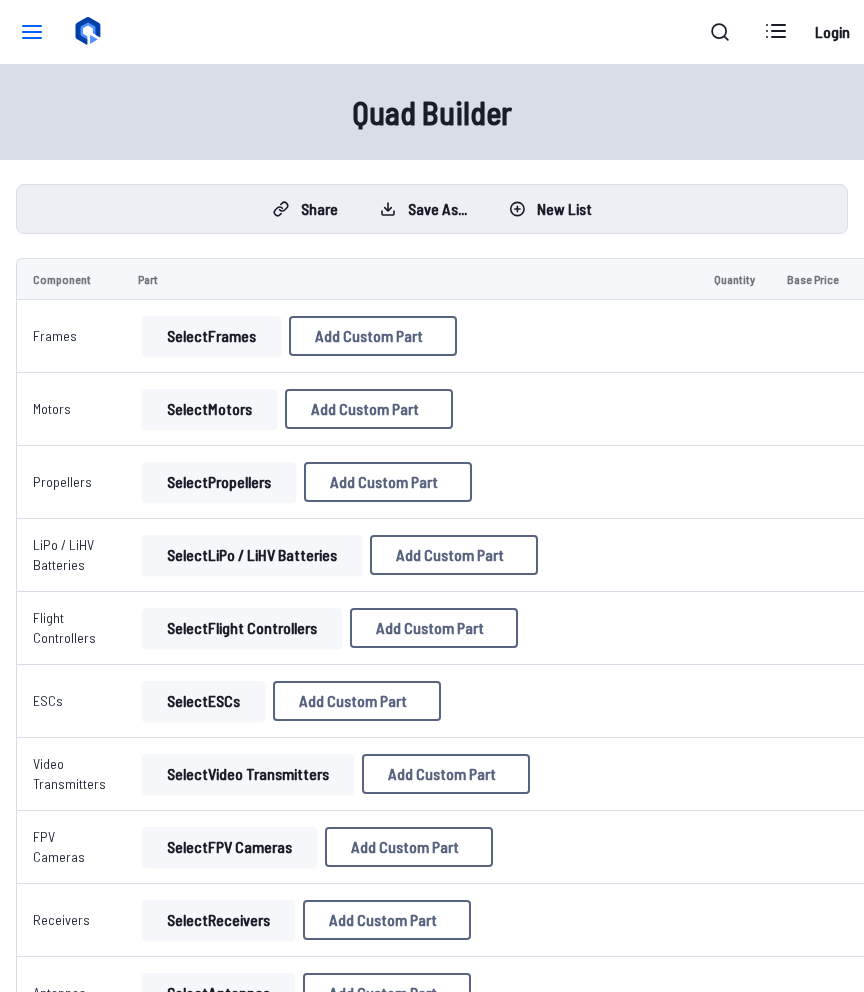 click 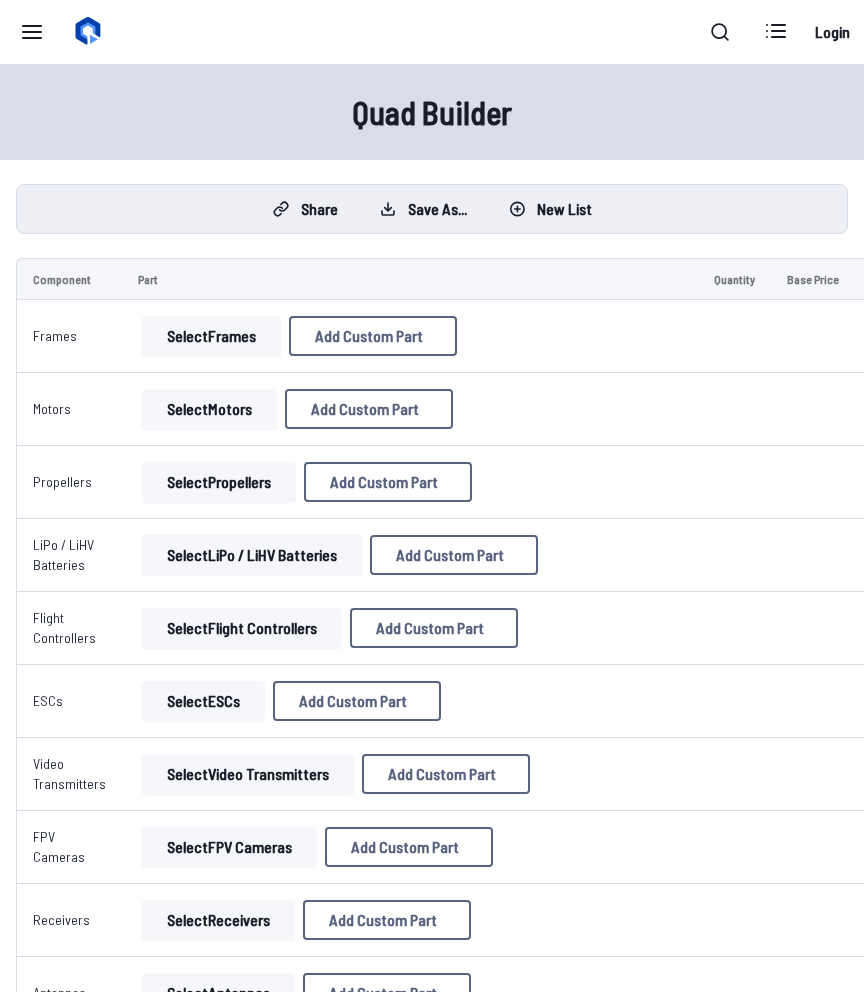 click on "Quad Builder" at bounding box center [-160, 154] 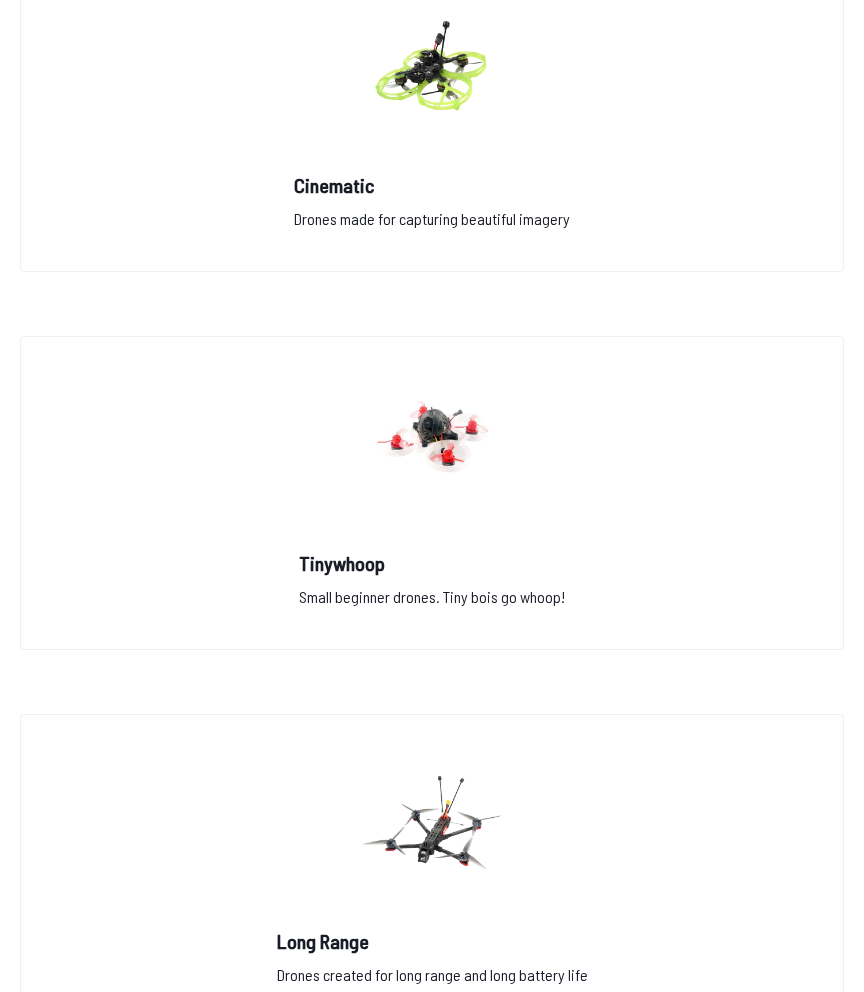 scroll, scrollTop: 4100, scrollLeft: 0, axis: vertical 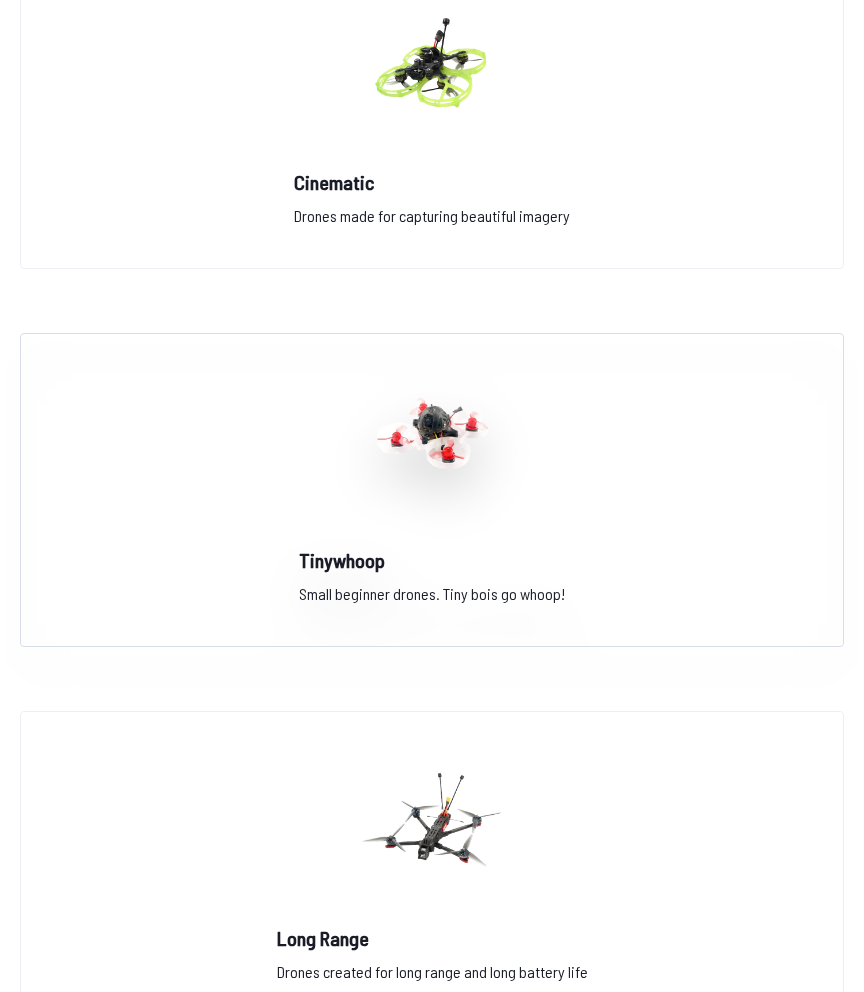 click at bounding box center (432, 442) 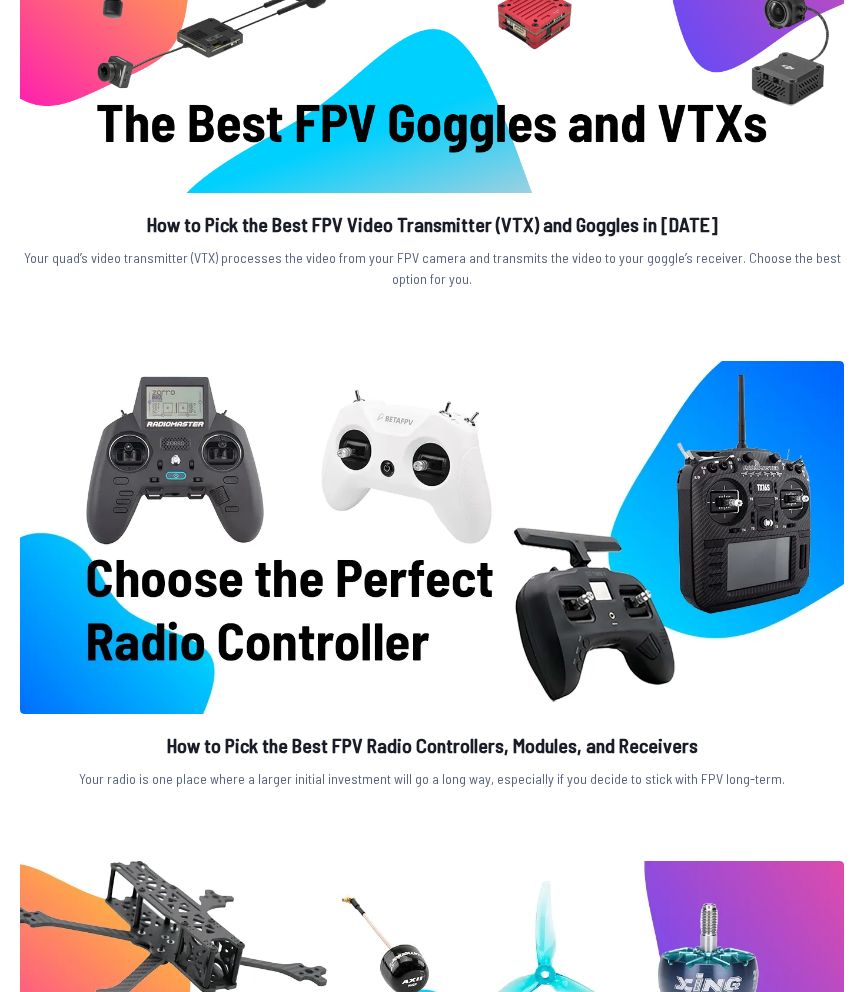 scroll, scrollTop: 0, scrollLeft: 0, axis: both 